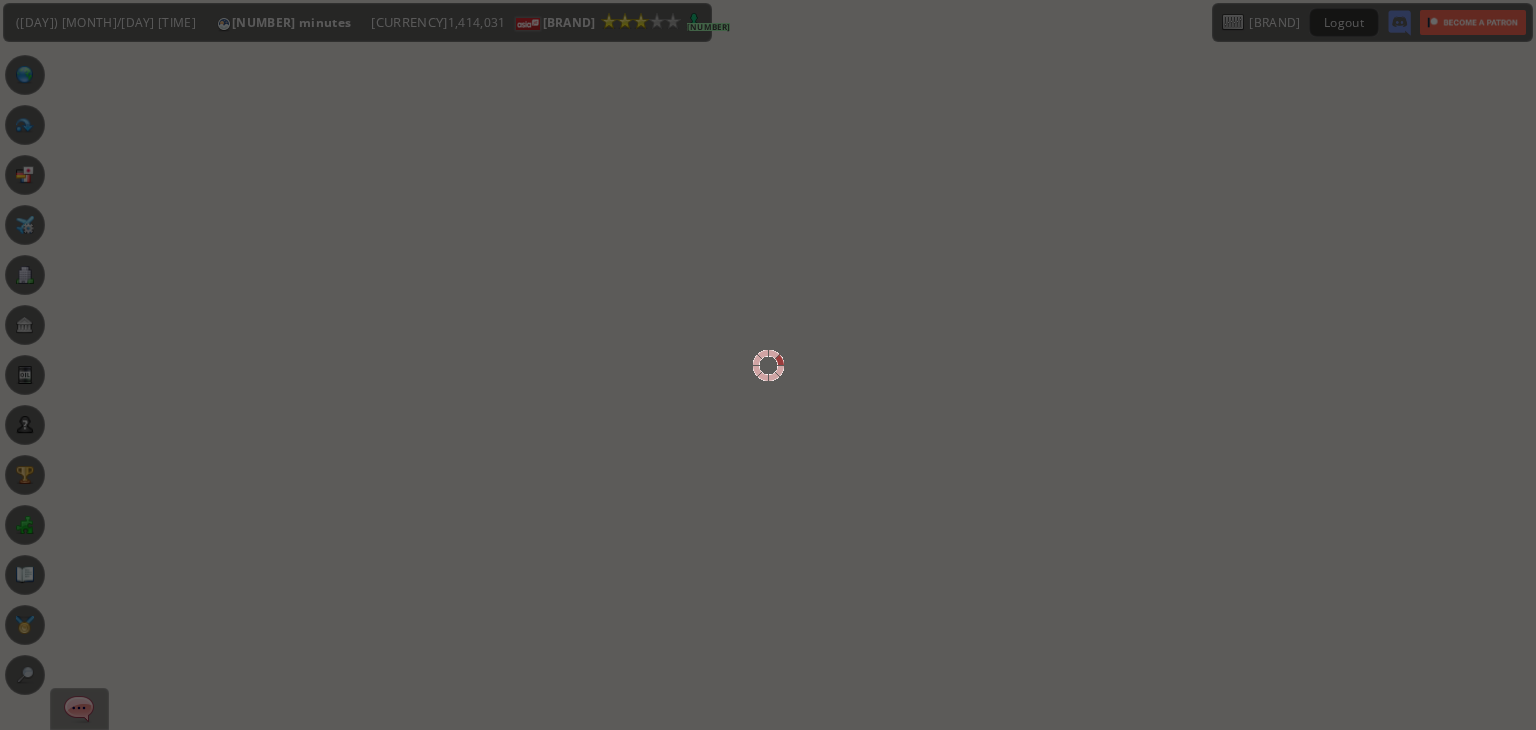 scroll, scrollTop: 0, scrollLeft: 0, axis: both 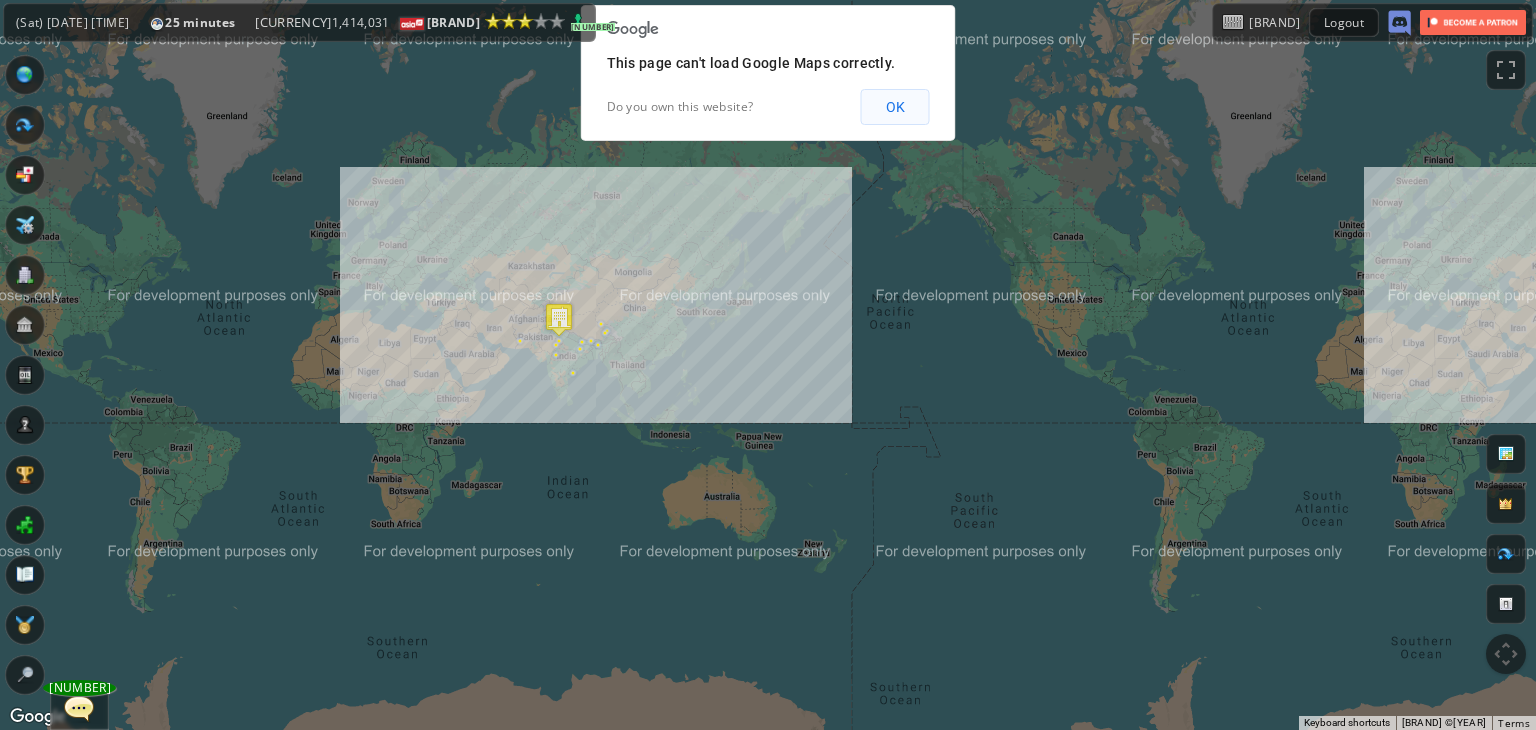 click on "OK" at bounding box center [895, 107] 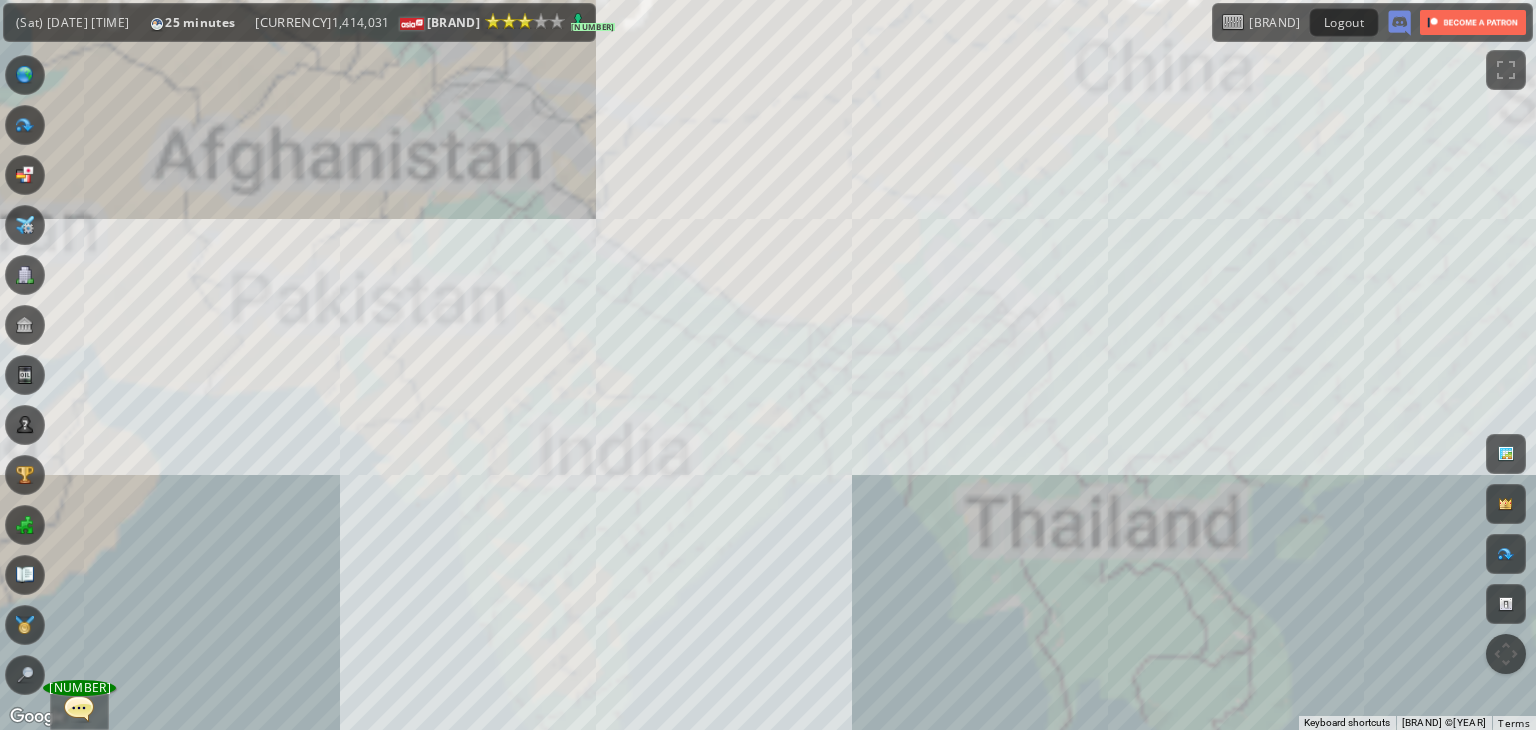 click on "To navigate, press the arrow keys." at bounding box center [768, 365] 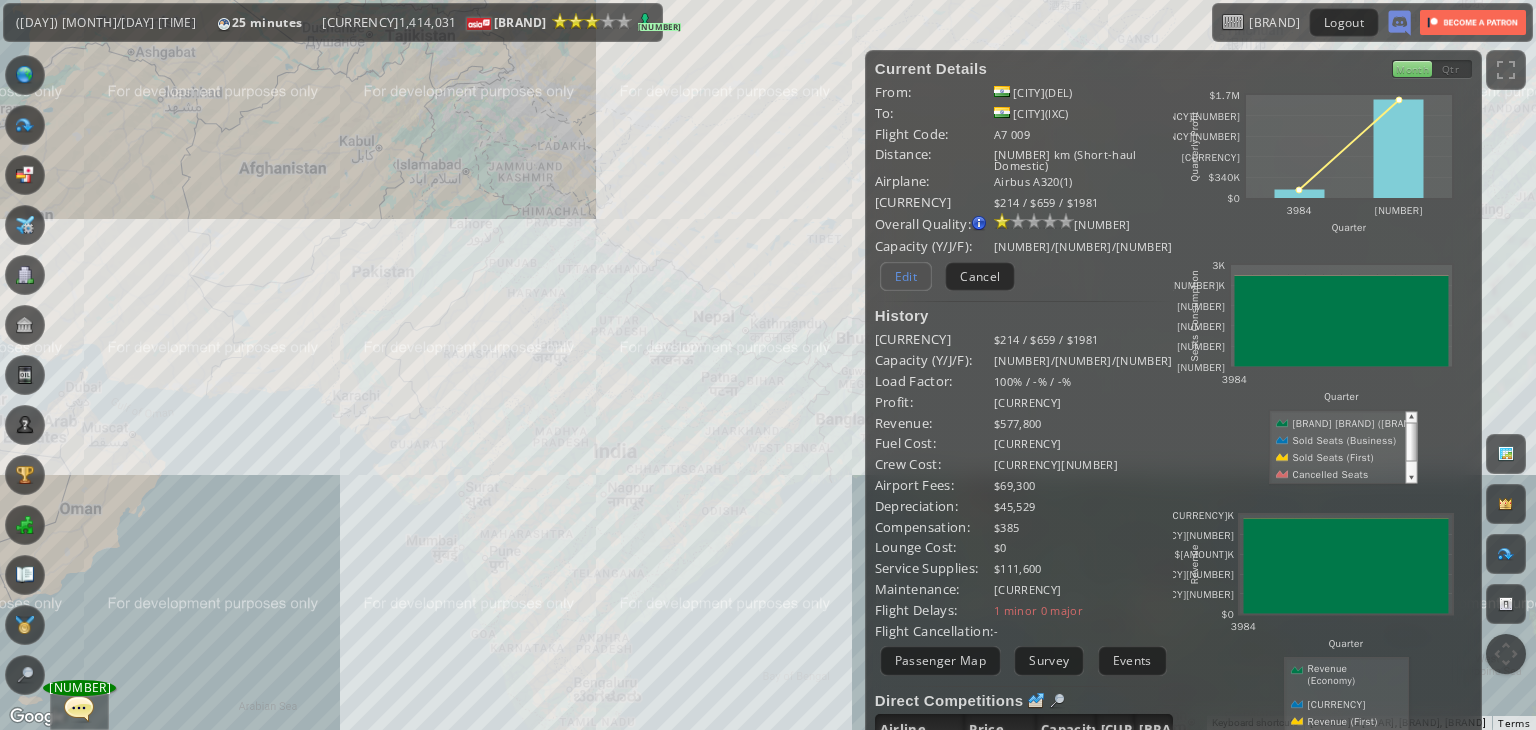 click on "Edit" at bounding box center (906, 276) 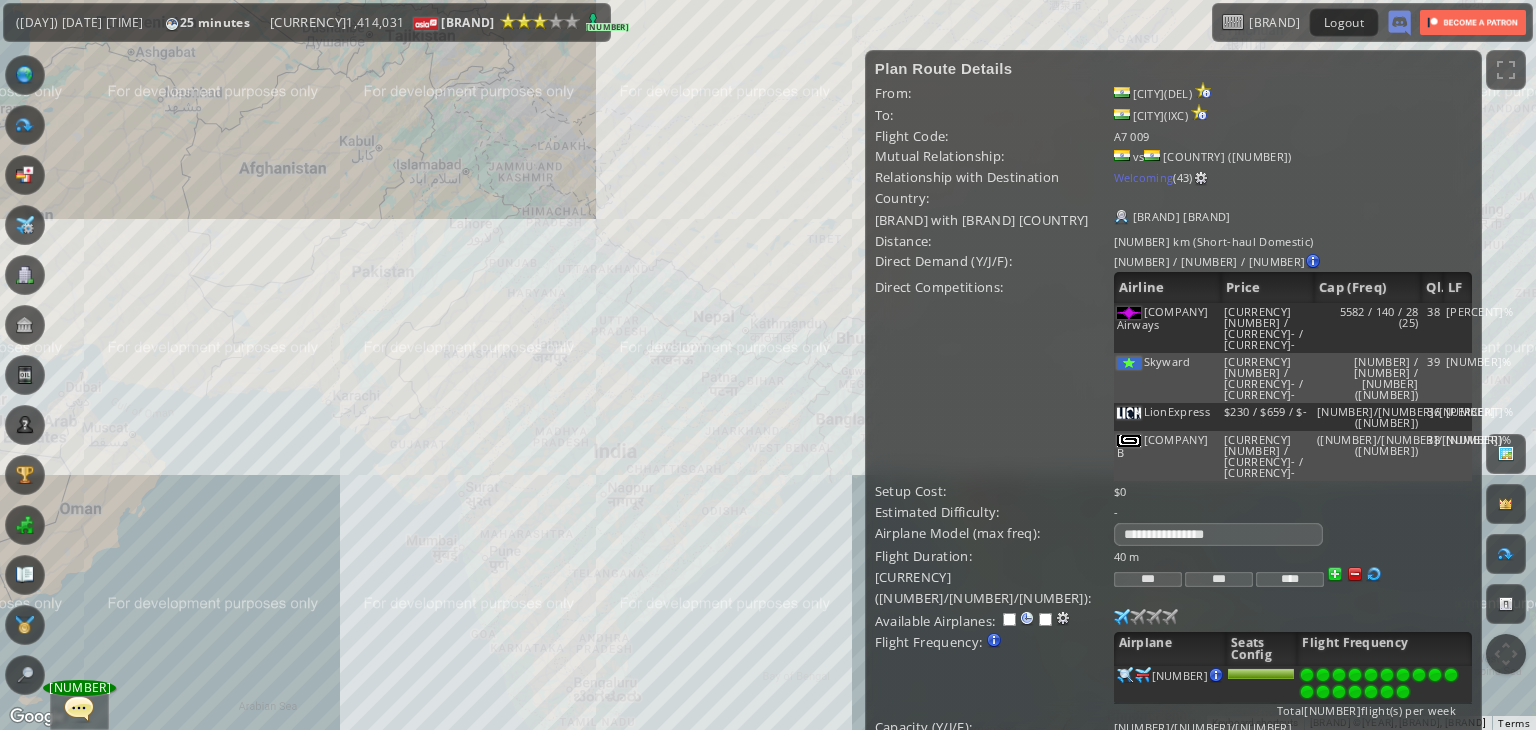click at bounding box center [1403, 692] 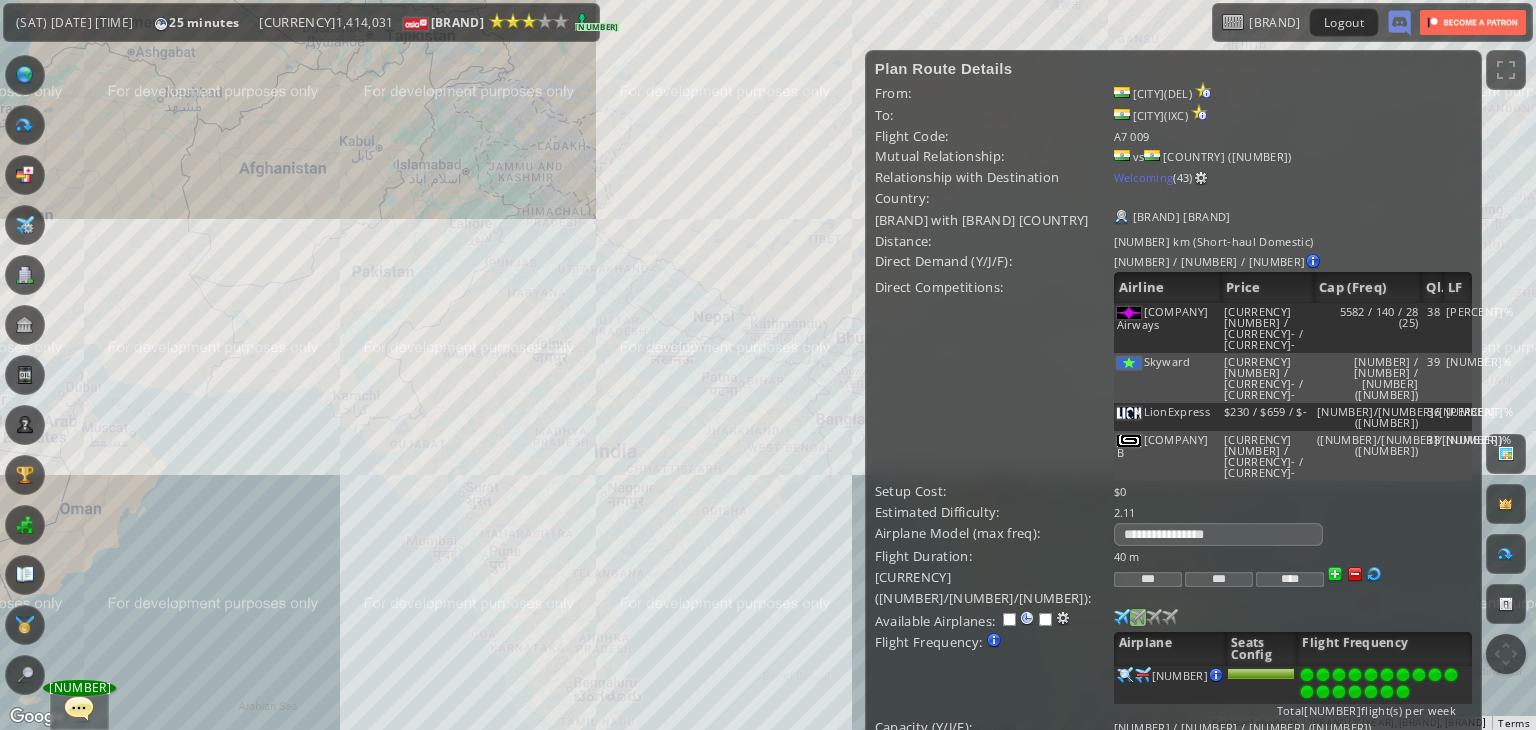click at bounding box center (1122, 617) 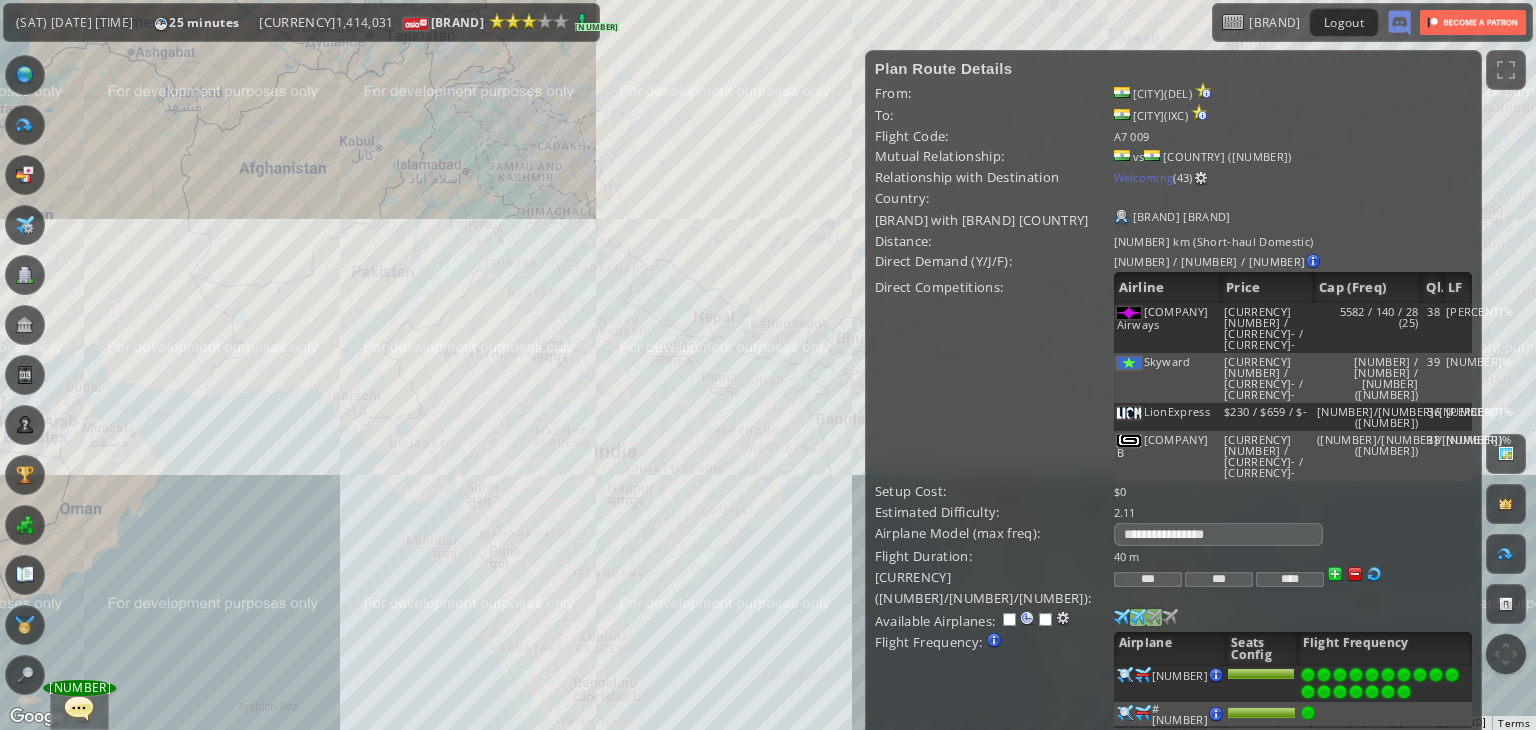 click at bounding box center (1122, 617) 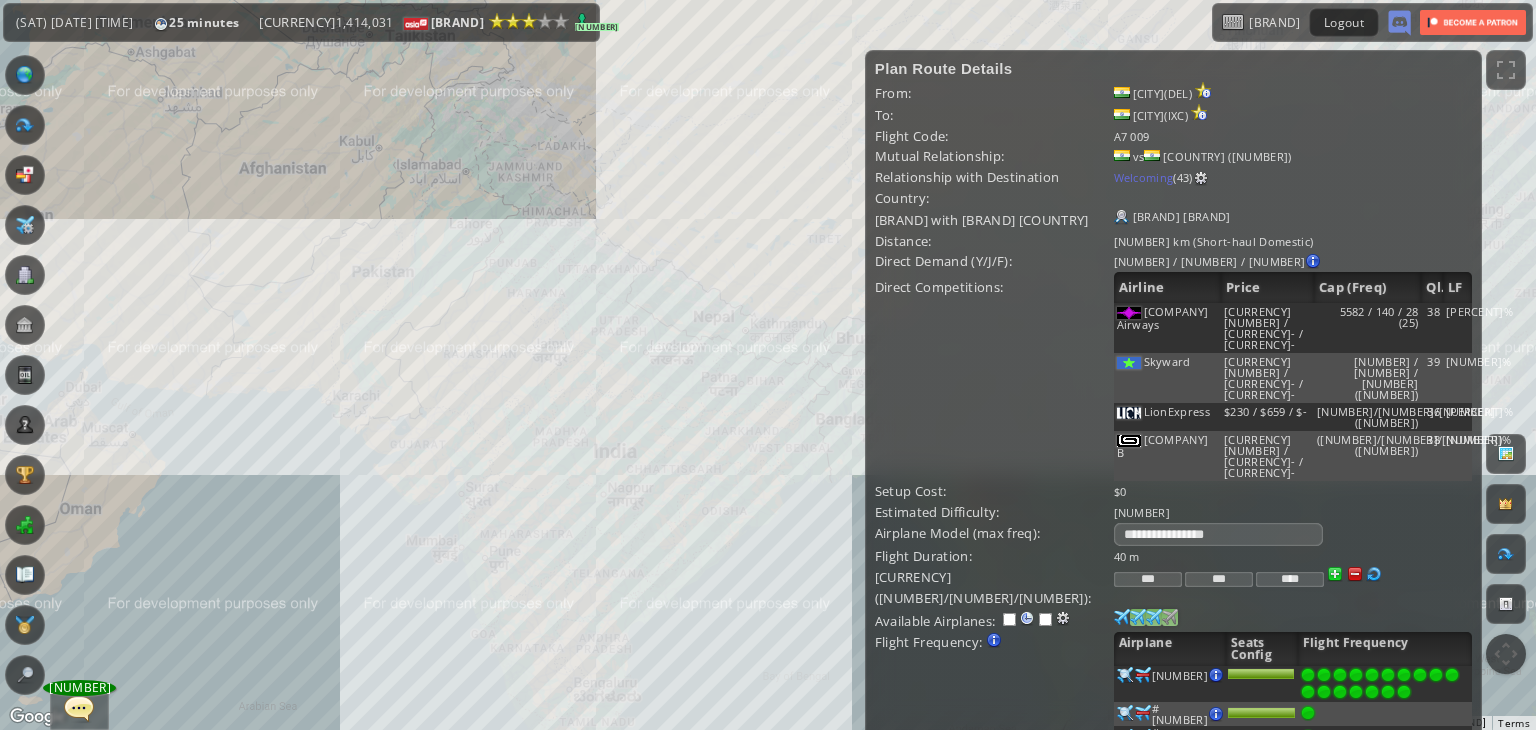 click at bounding box center [1122, 617] 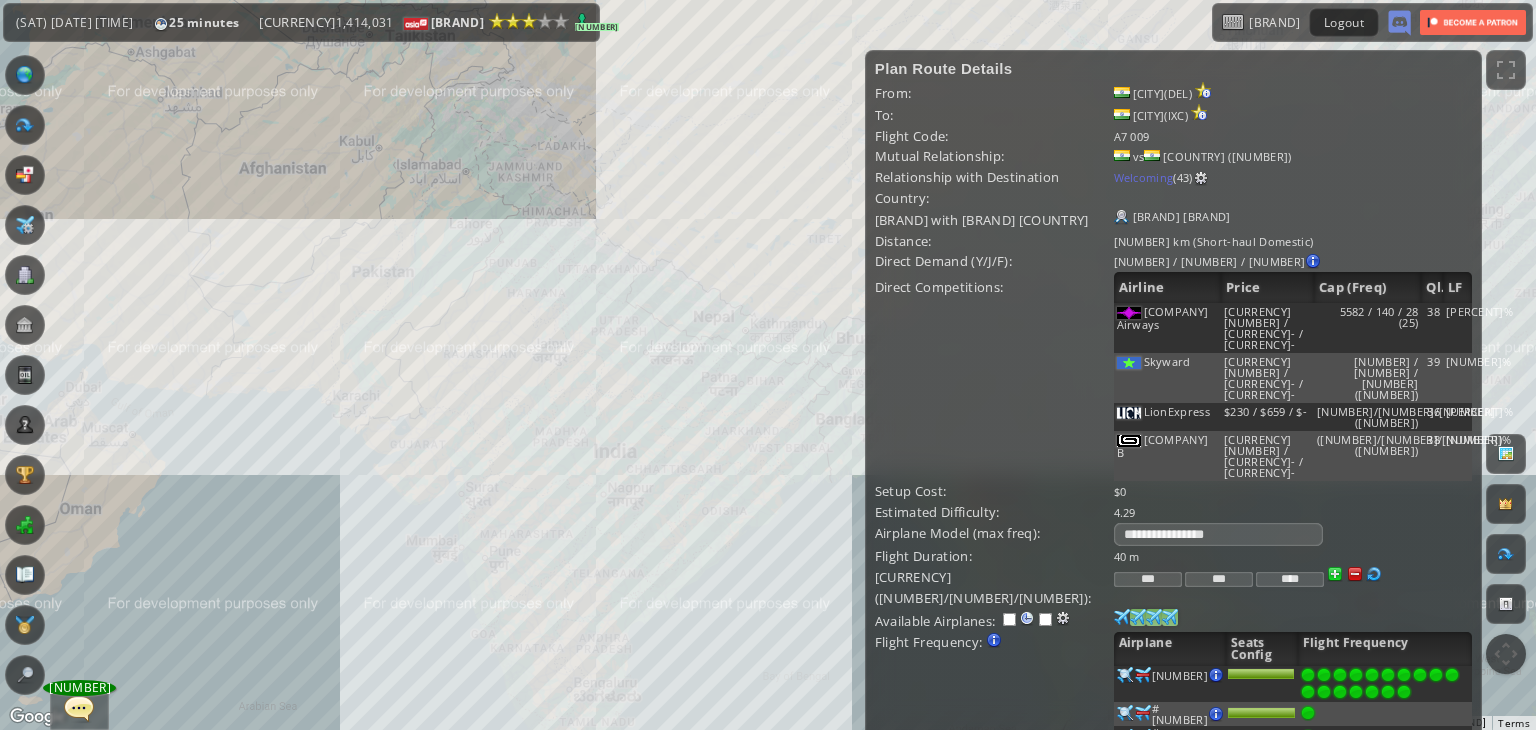scroll, scrollTop: 100, scrollLeft: 0, axis: vertical 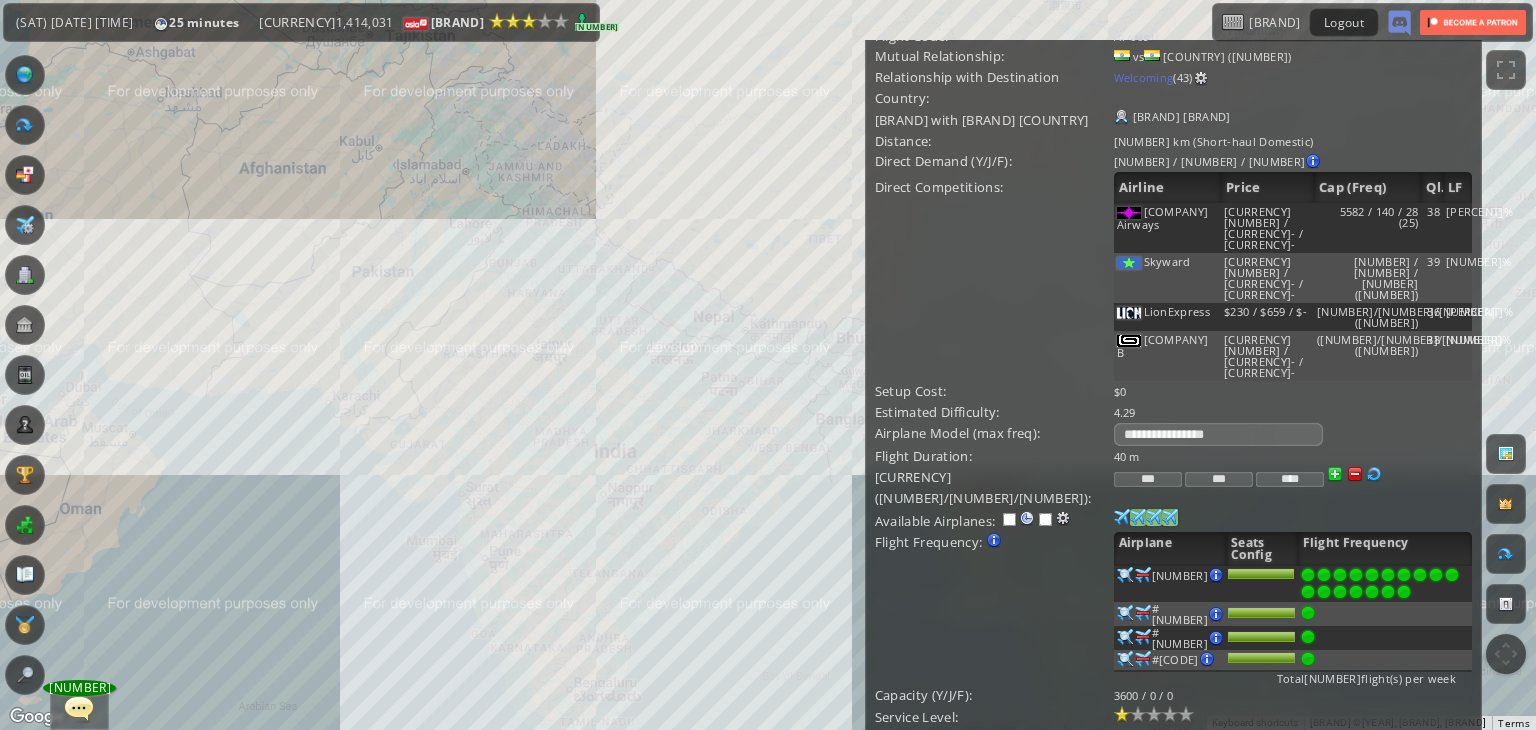 click on "Update" at bounding box center [916, 767] 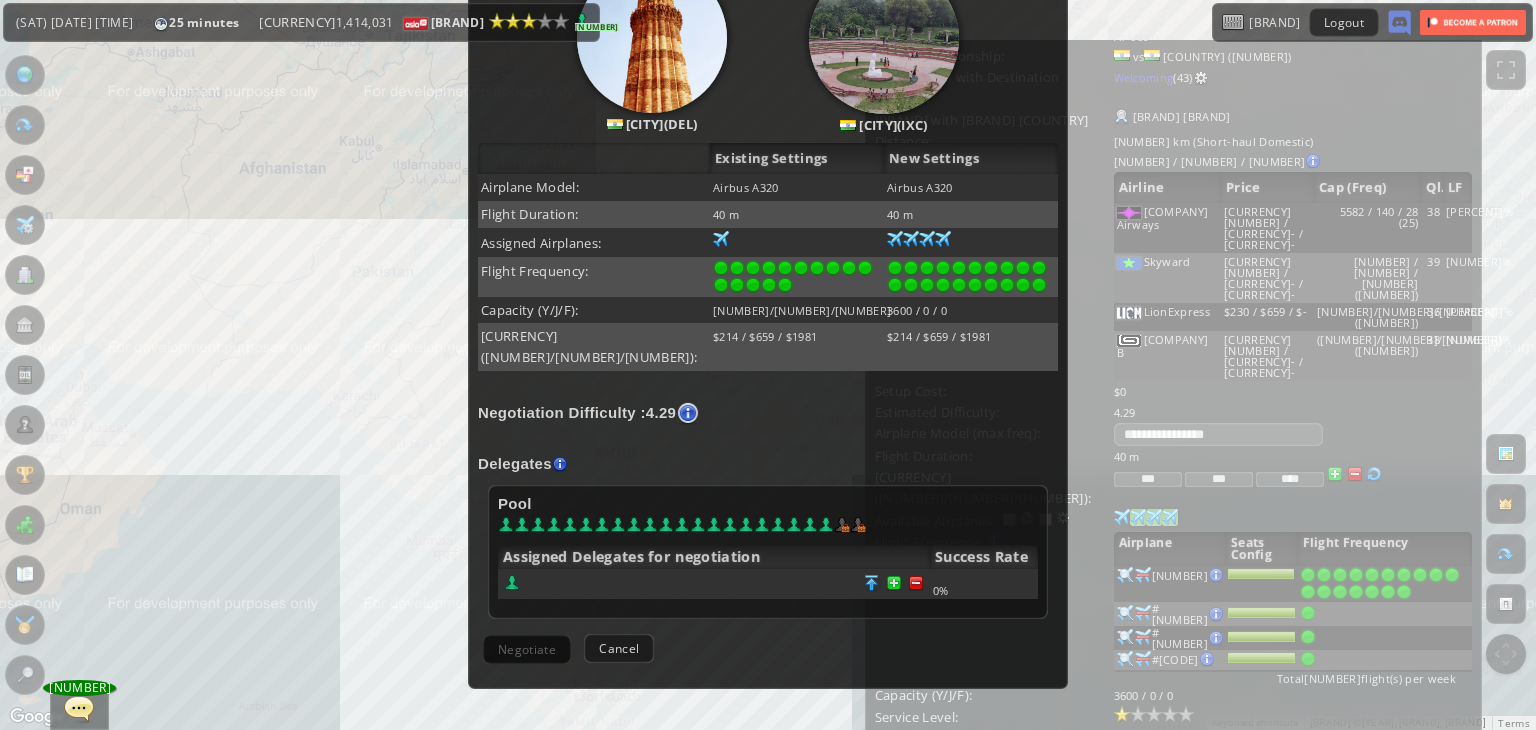 scroll, scrollTop: 477, scrollLeft: 0, axis: vertical 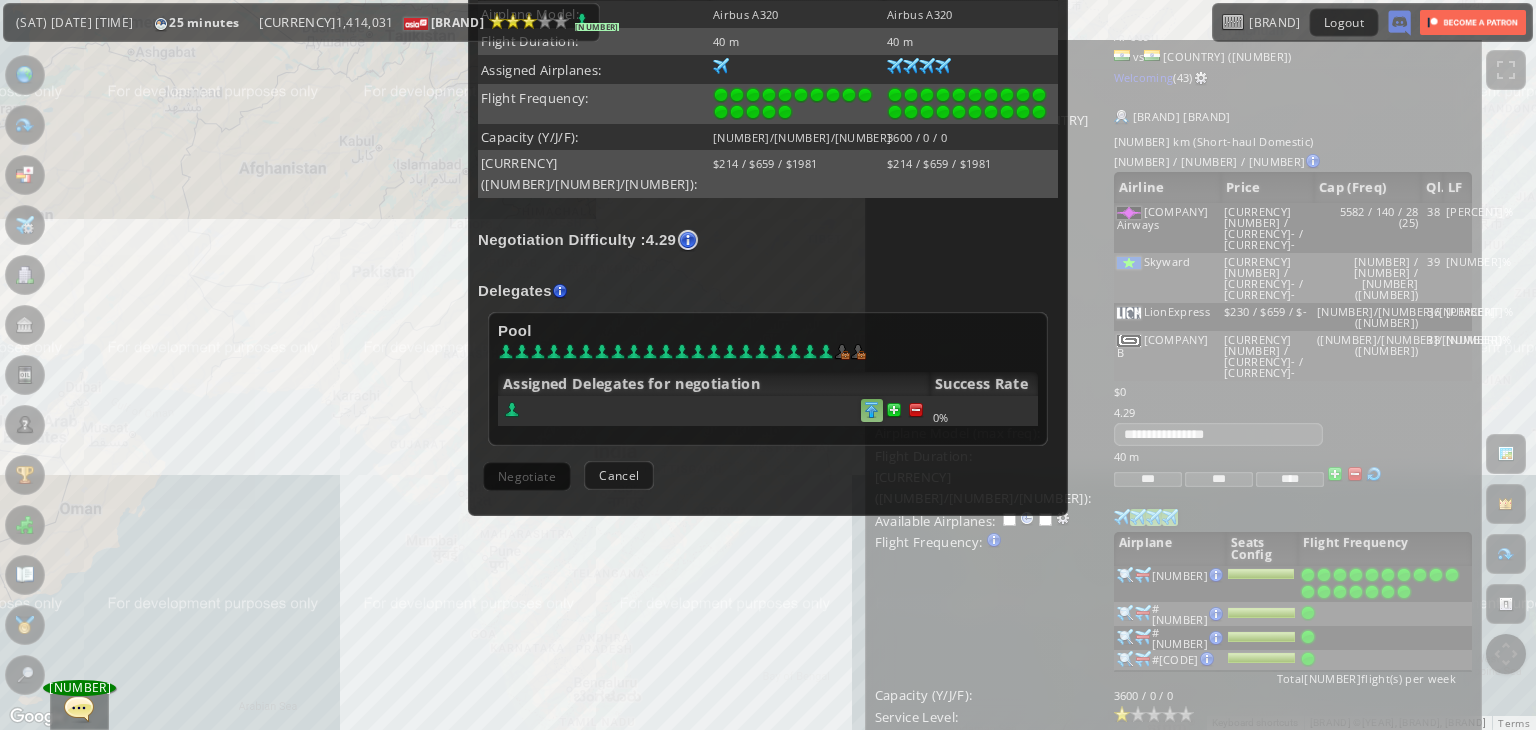 click at bounding box center [916, 410] 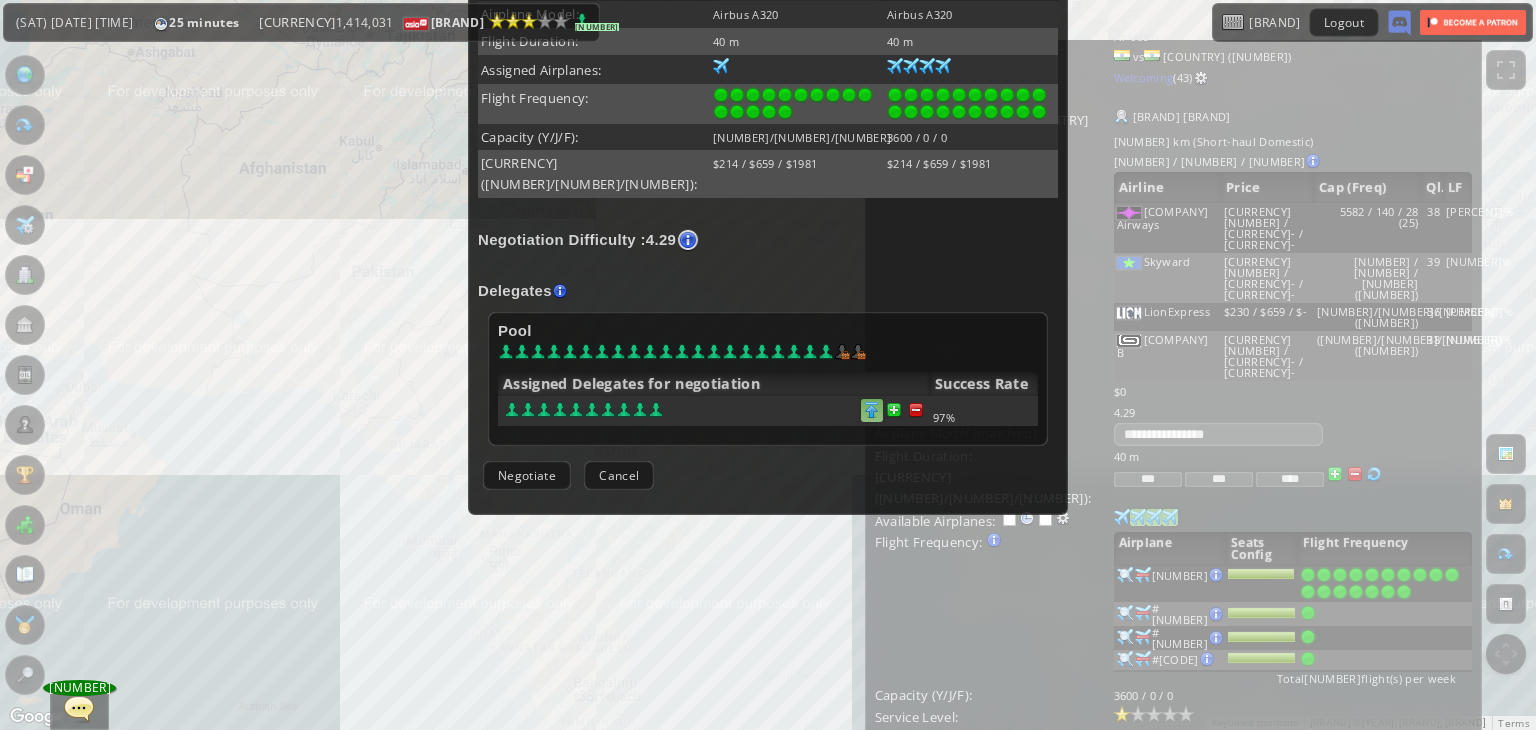 scroll, scrollTop: 476, scrollLeft: 0, axis: vertical 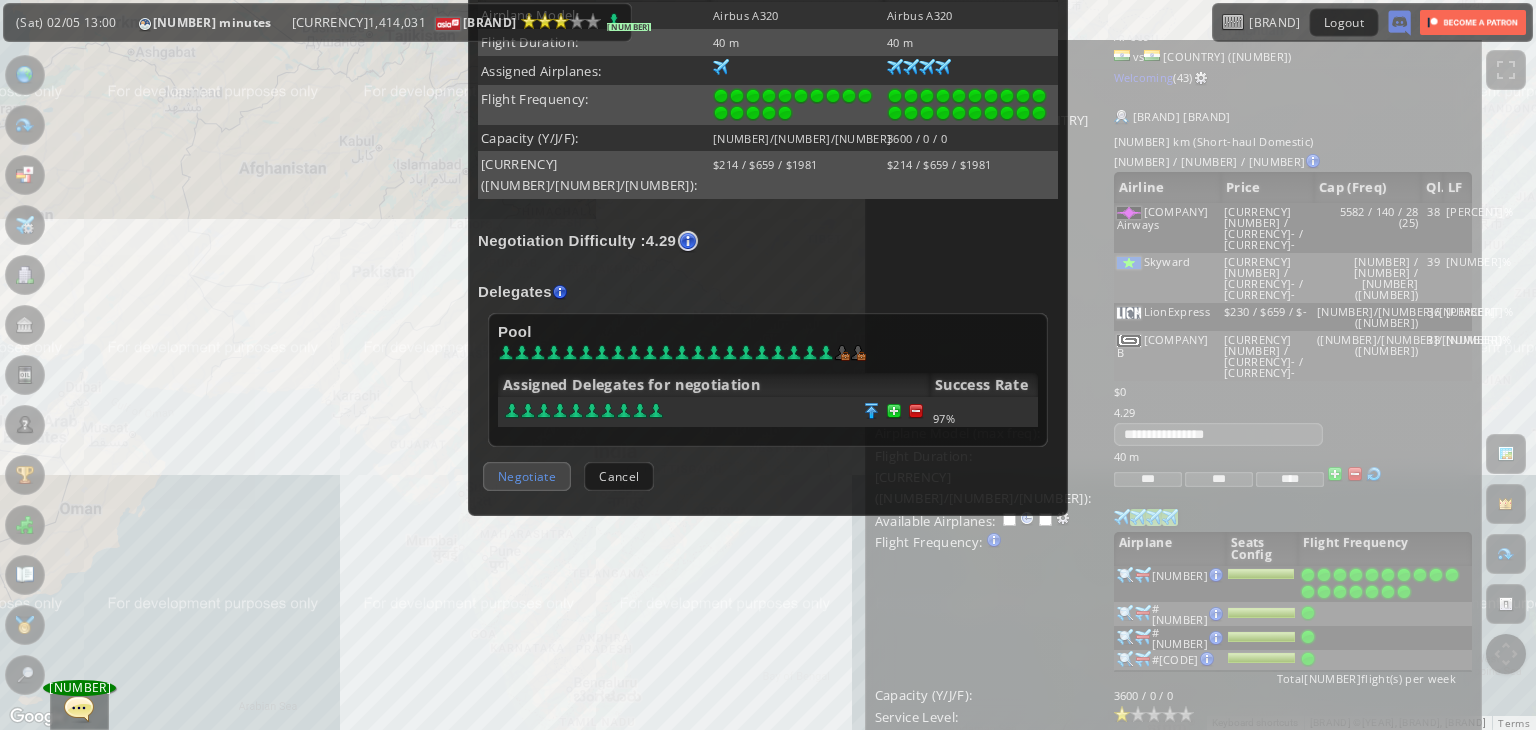 click on "Negotiate" at bounding box center [527, 476] 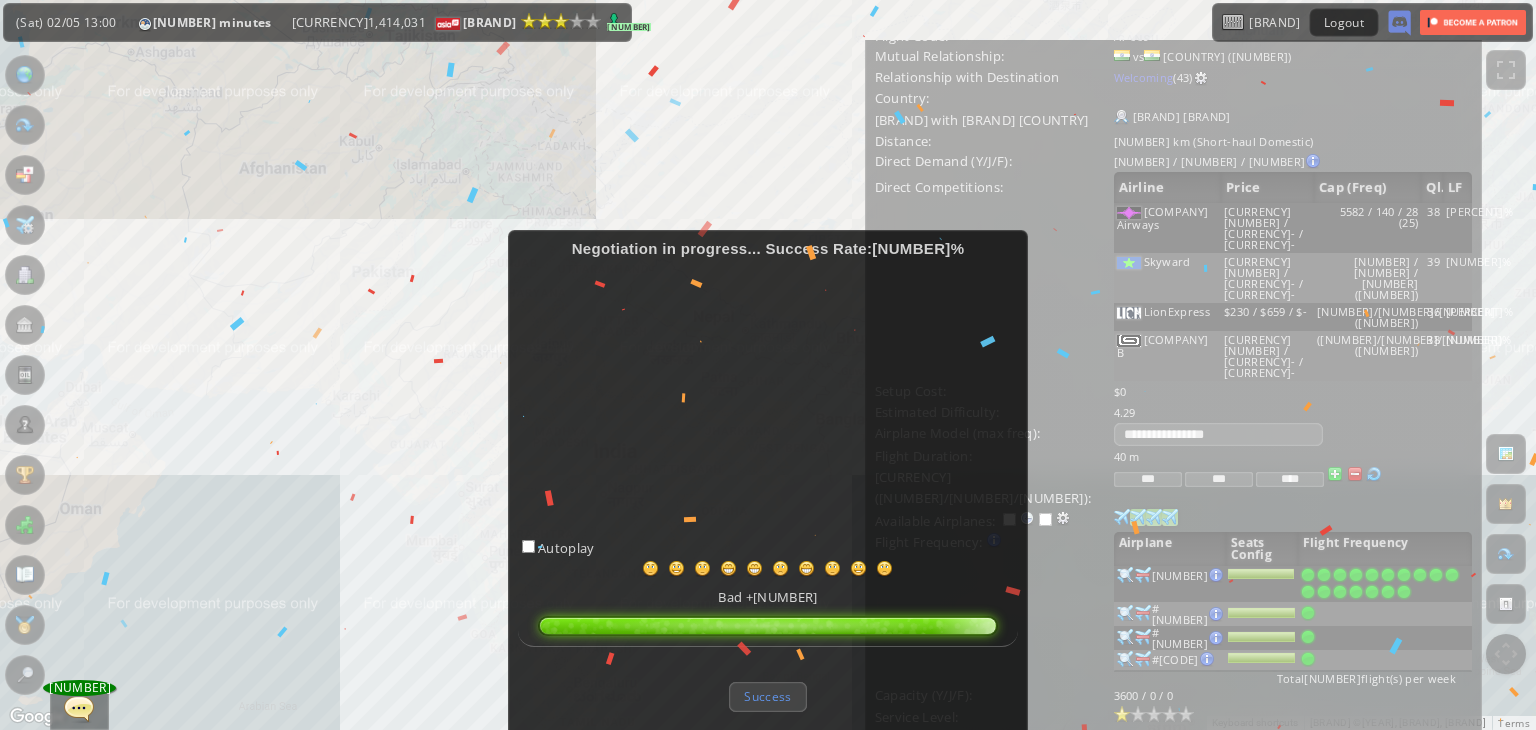 click on "Success" at bounding box center [767, 696] 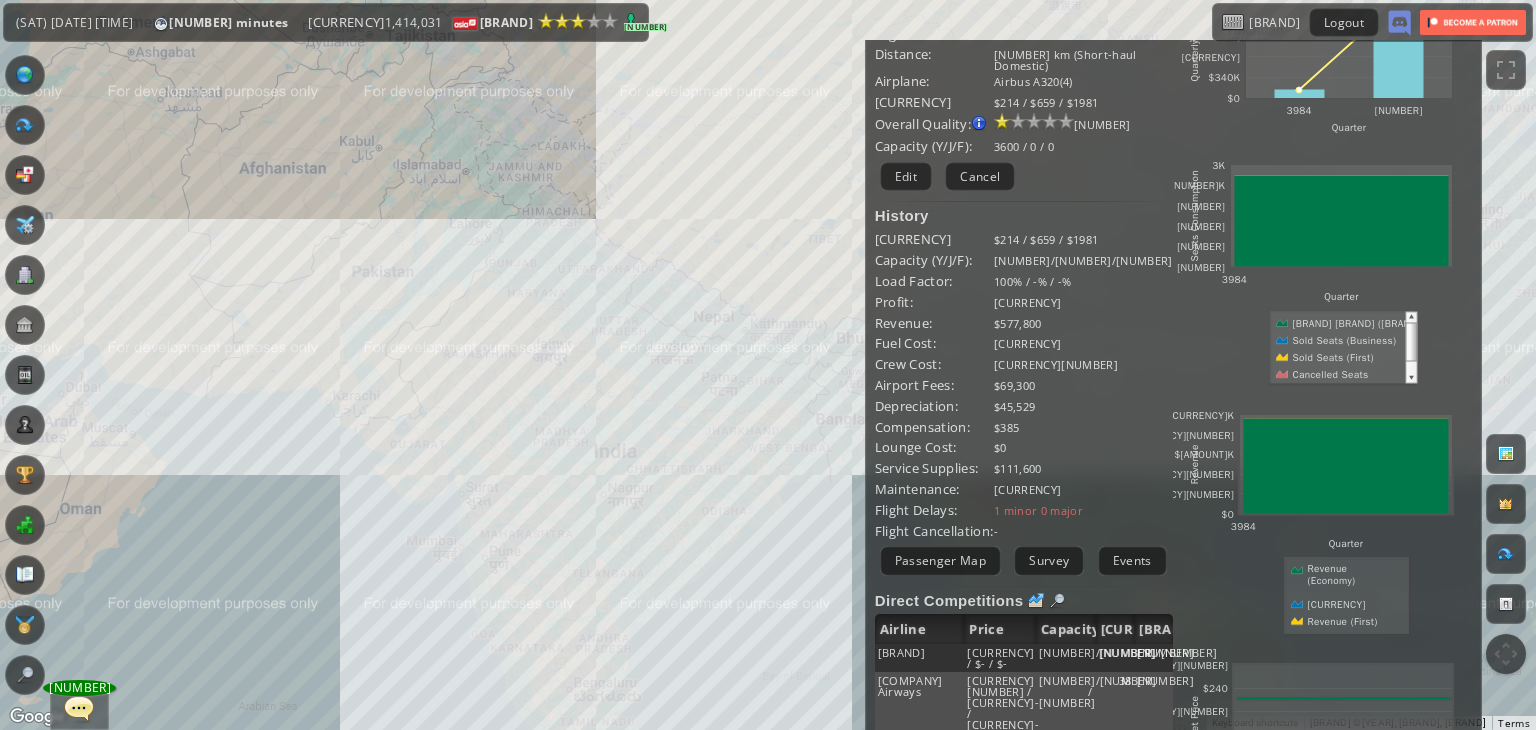 scroll, scrollTop: 347, scrollLeft: 0, axis: vertical 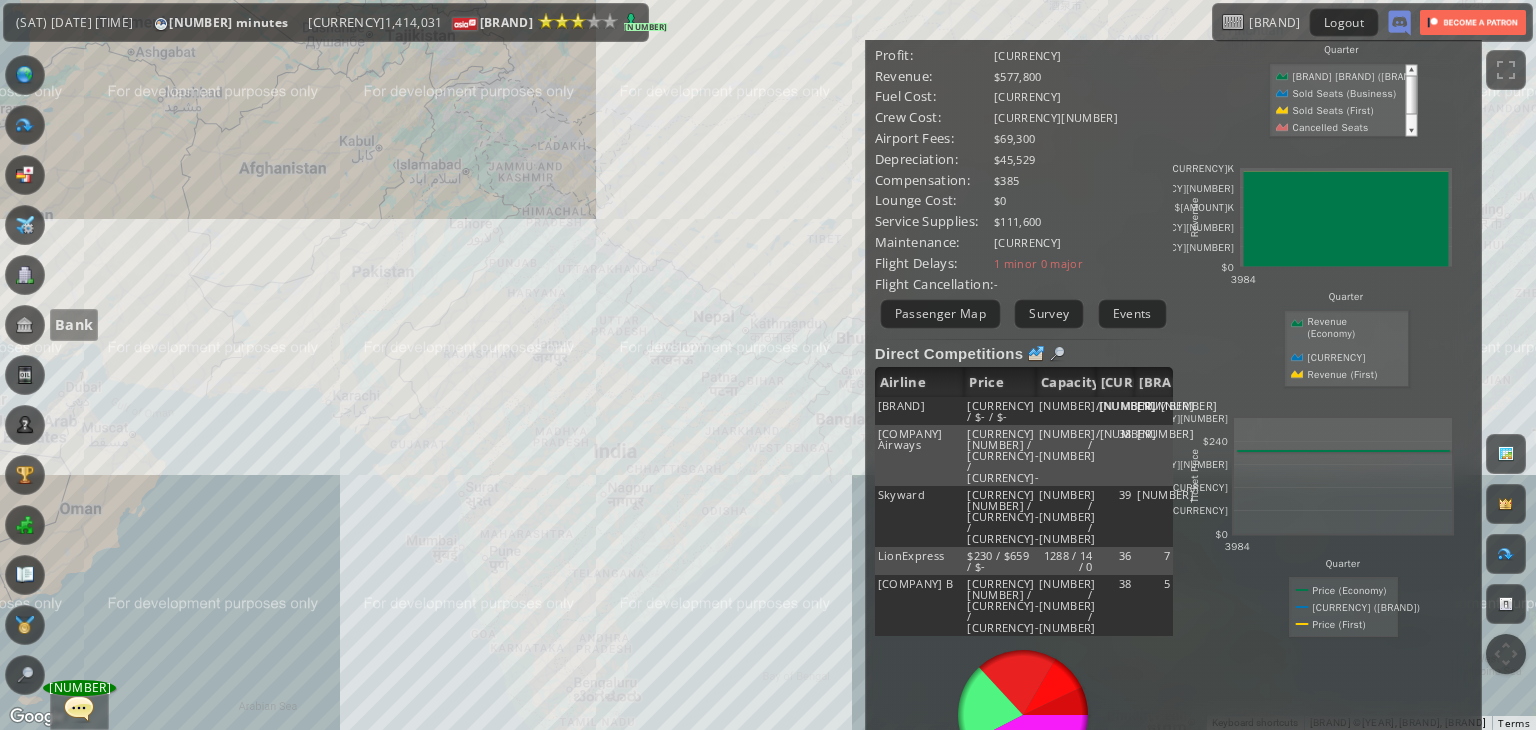 click at bounding box center (25, 325) 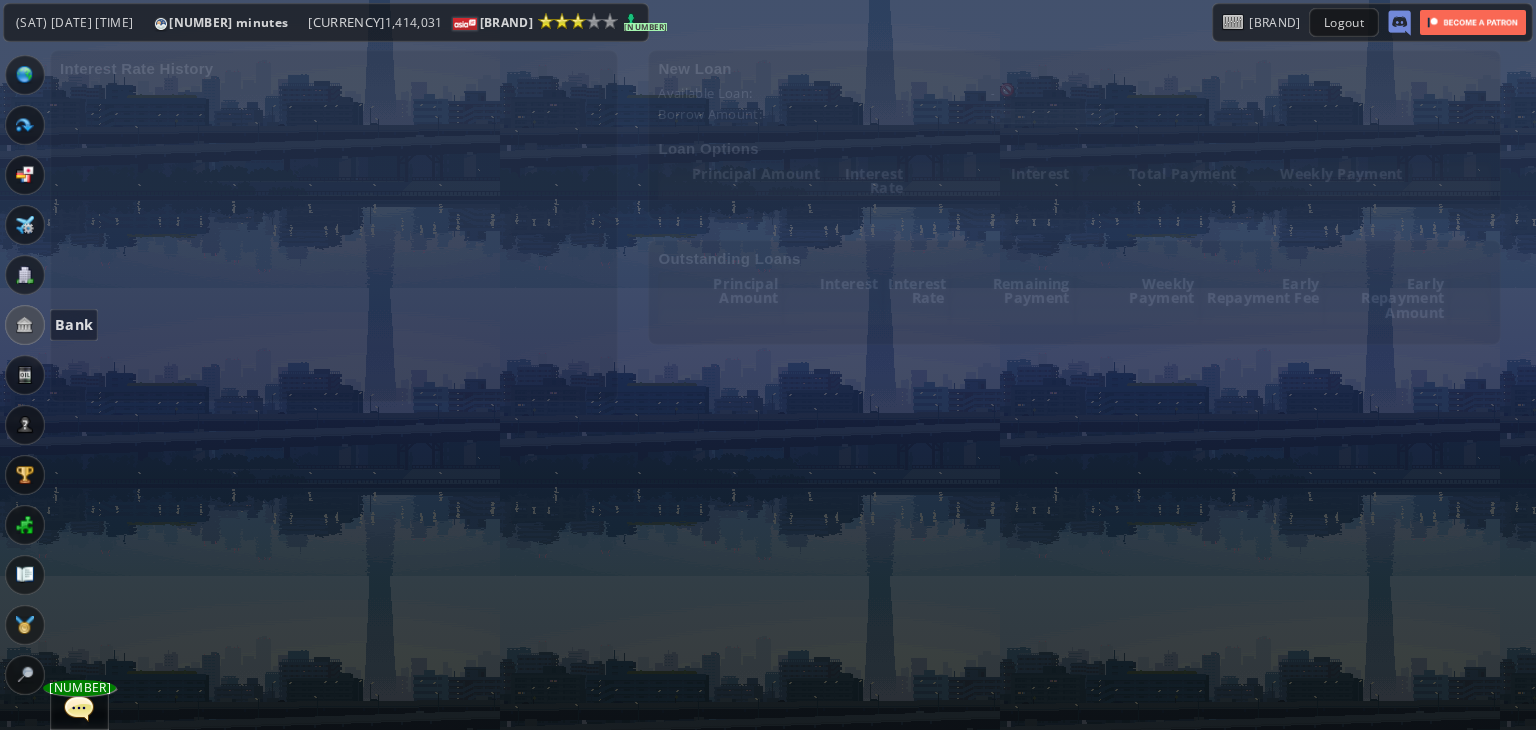 scroll, scrollTop: 0, scrollLeft: 0, axis: both 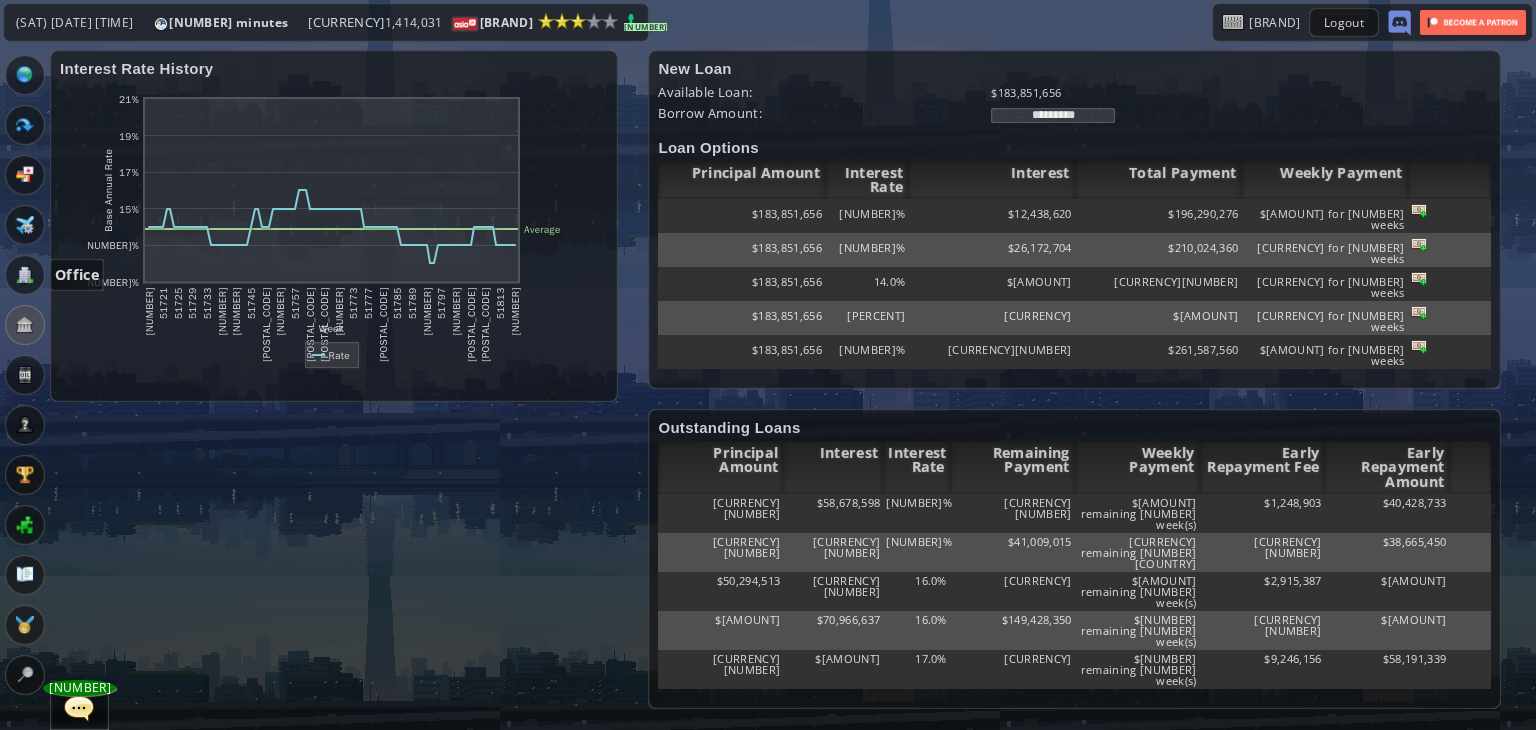 click at bounding box center (25, 275) 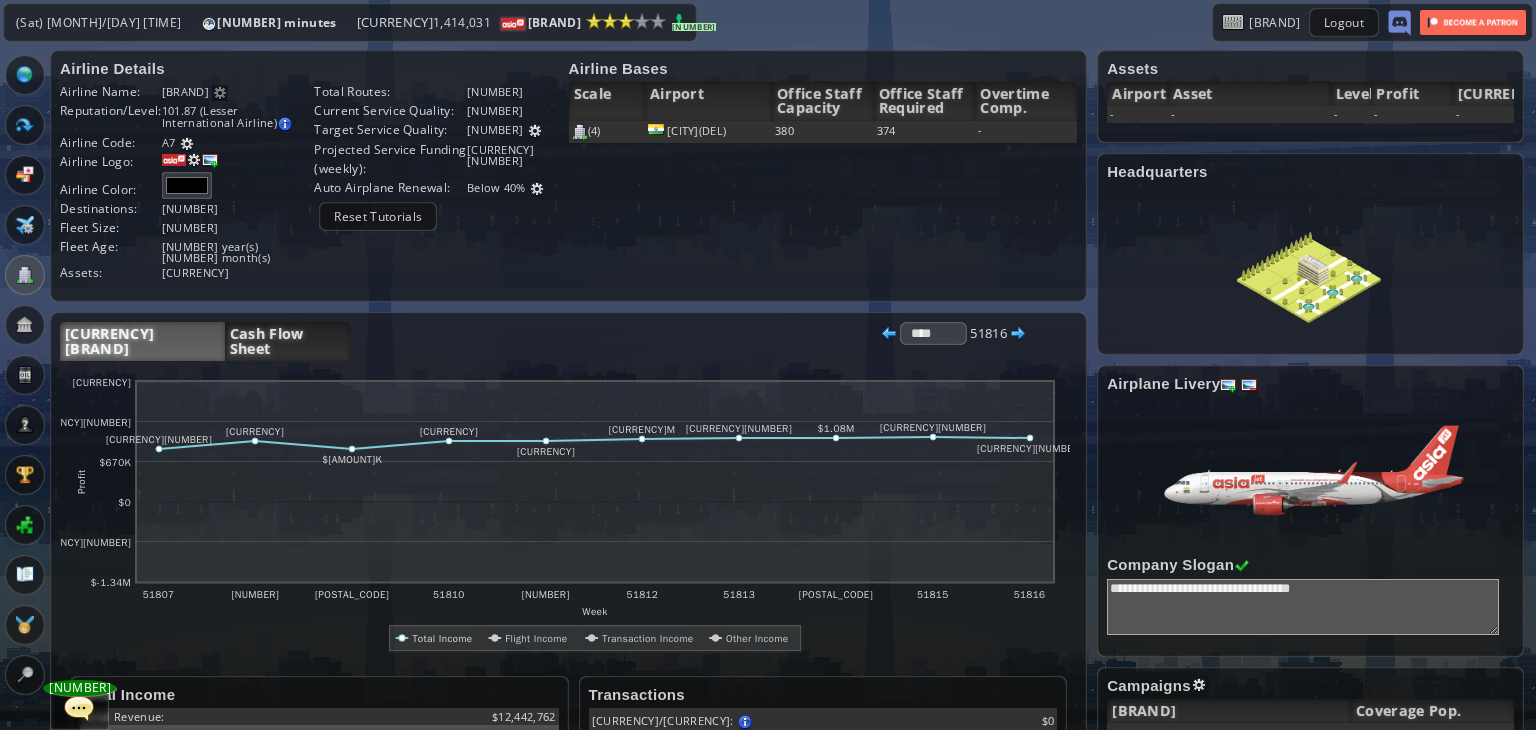 click on "Cash Flow Sheet" at bounding box center [287, 341] 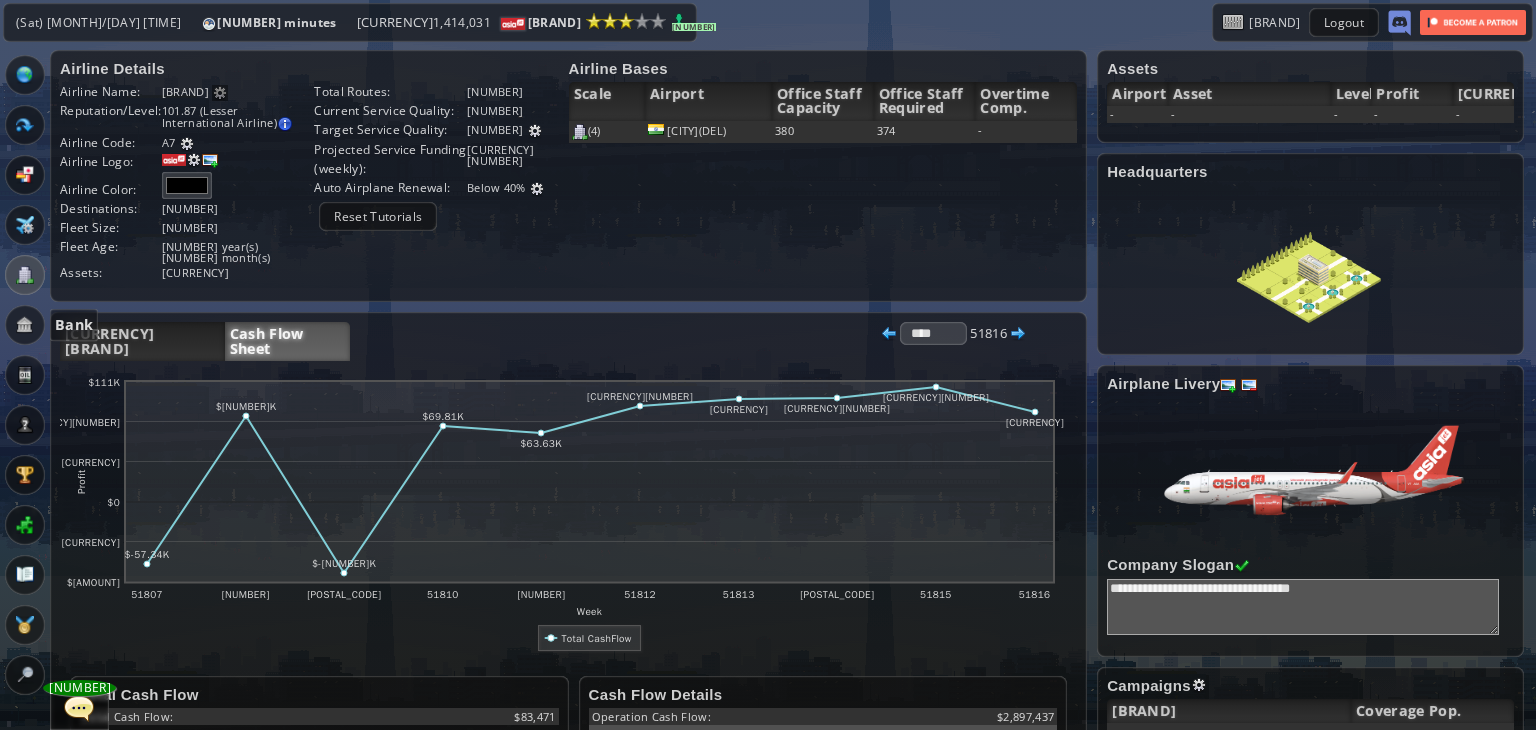 click at bounding box center (25, 325) 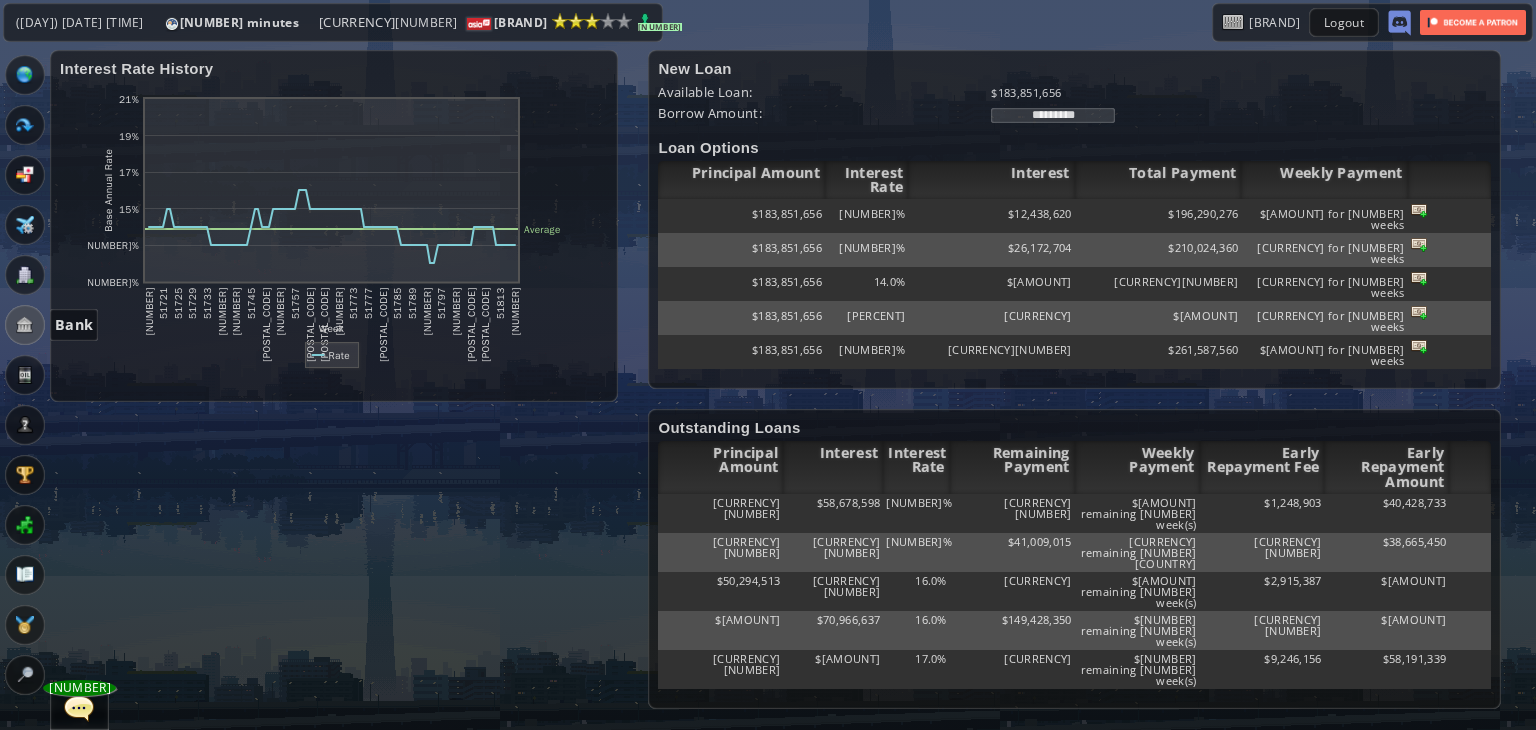 click at bounding box center [25, 325] 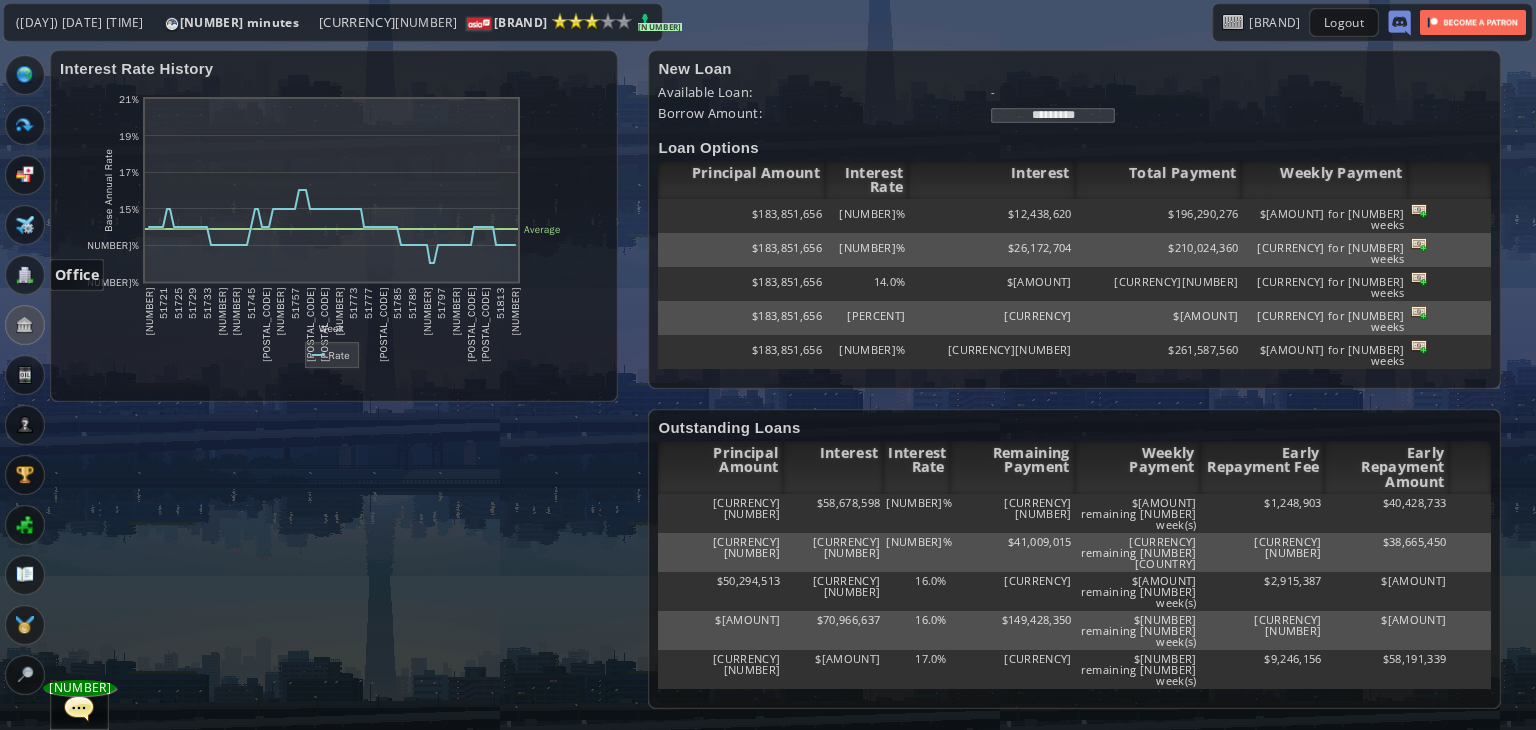 click at bounding box center [25, 275] 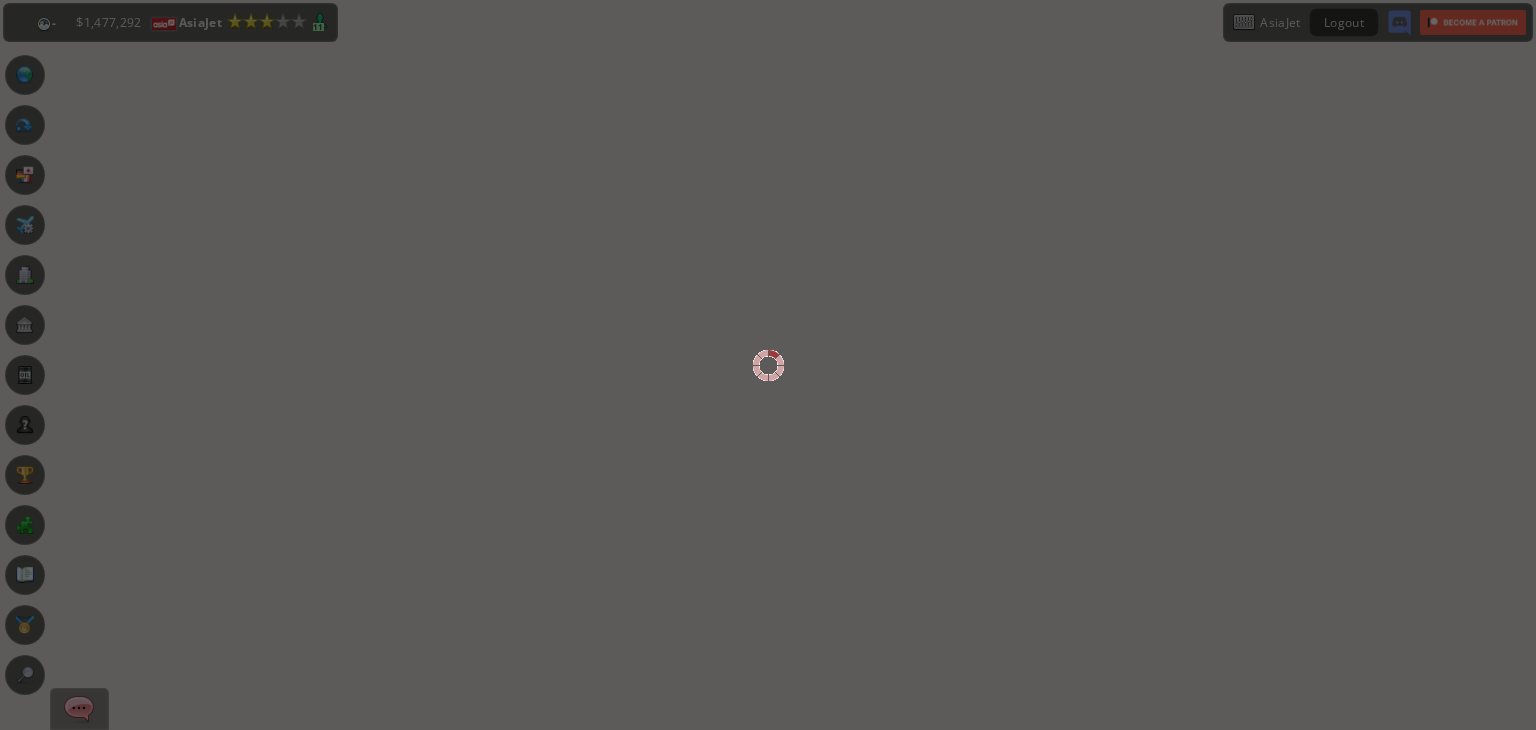 scroll, scrollTop: 0, scrollLeft: 0, axis: both 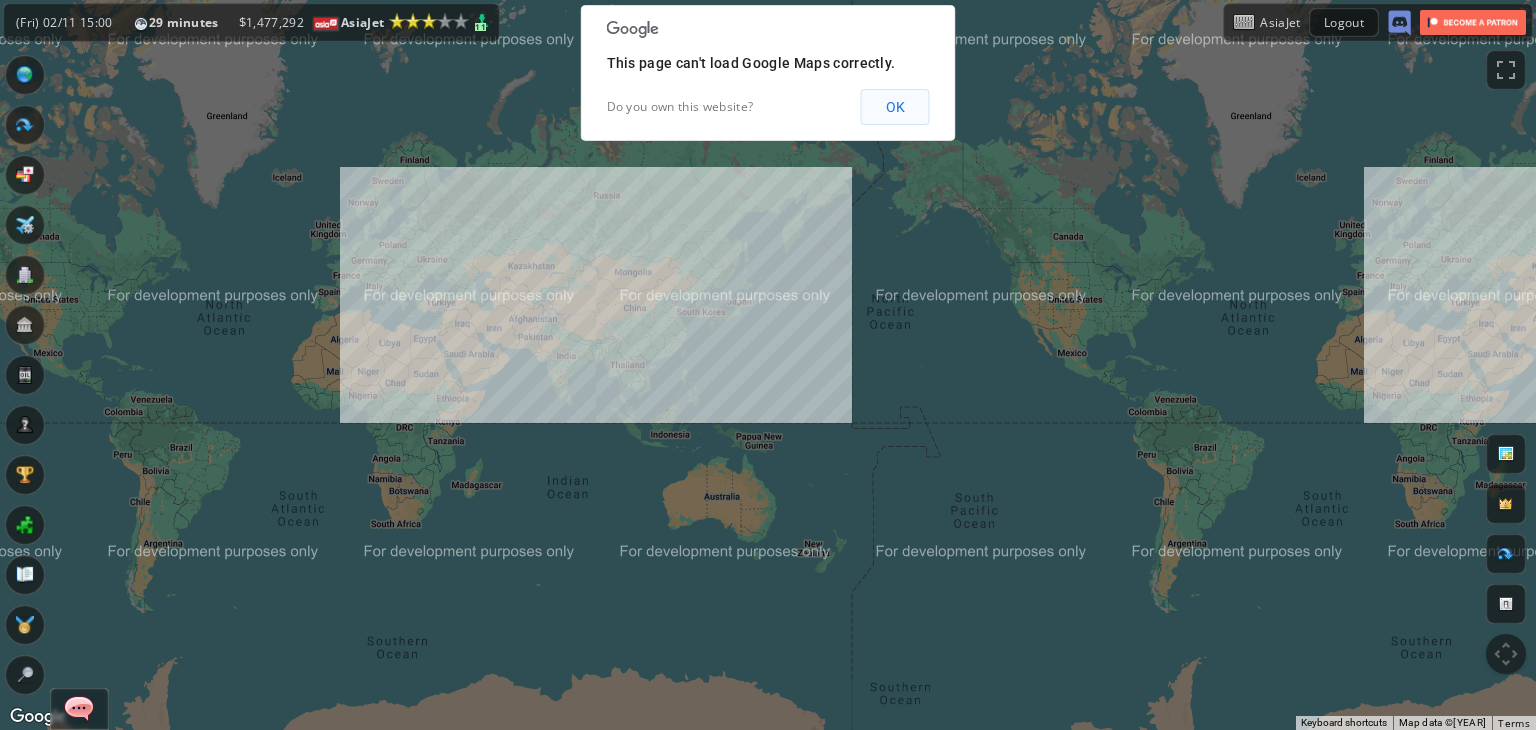 click on "OK" at bounding box center (895, 107) 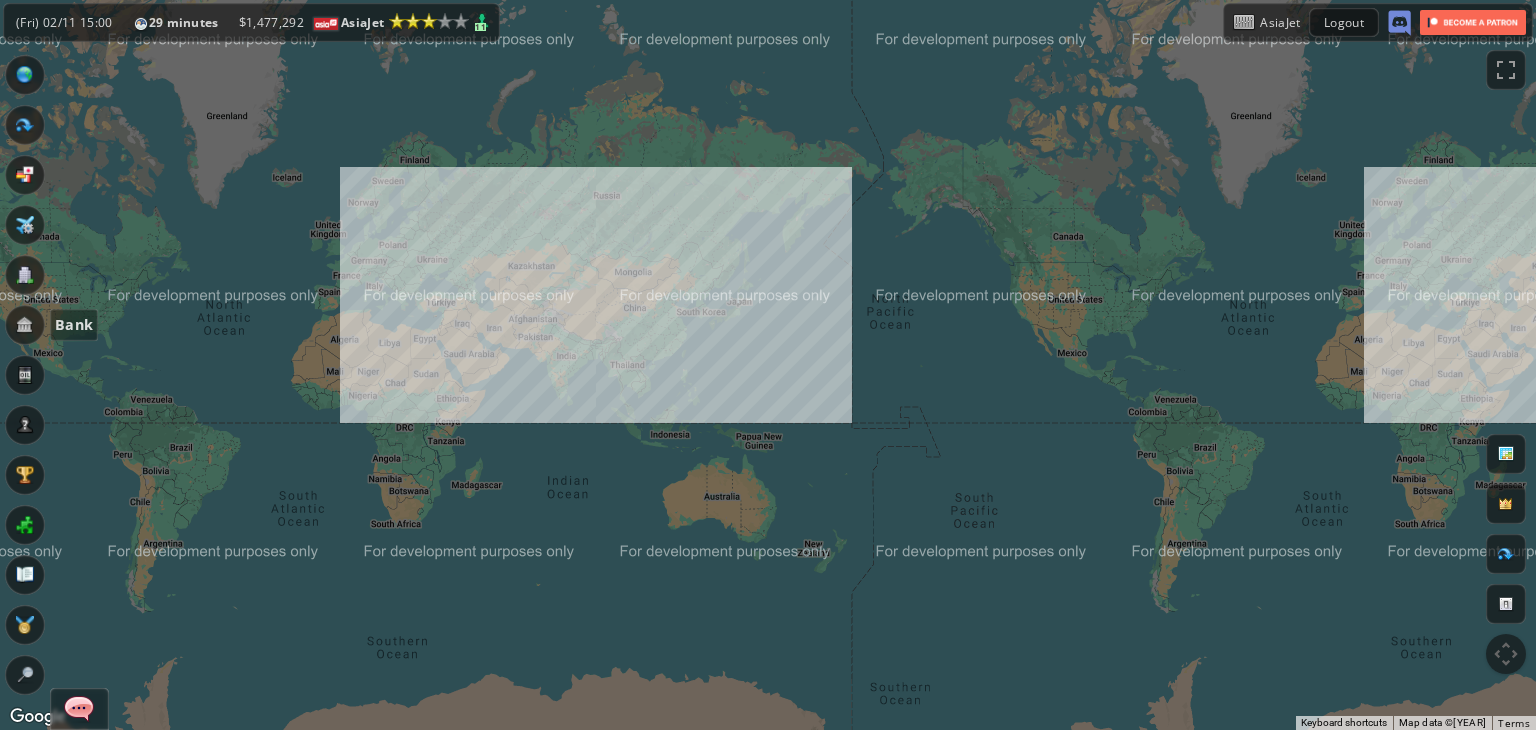 click at bounding box center (25, 325) 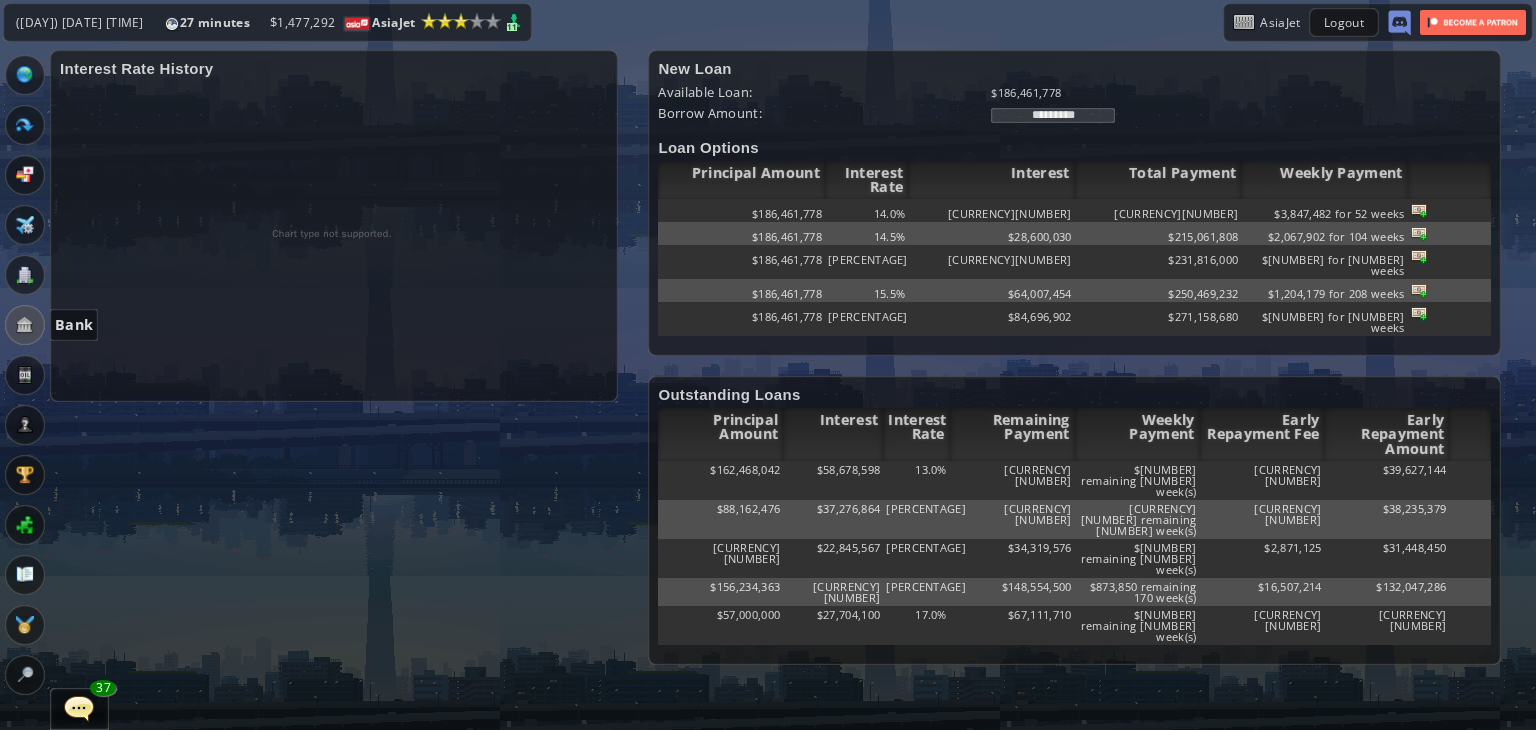 click at bounding box center (25, 325) 